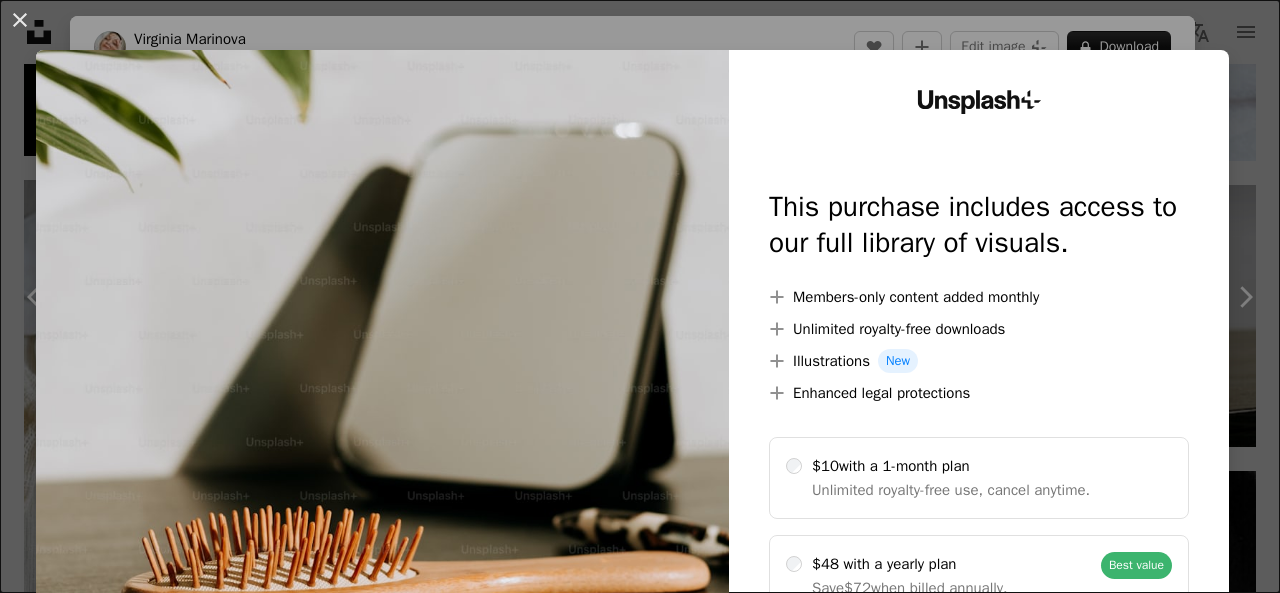 scroll, scrollTop: 2202, scrollLeft: 0, axis: vertical 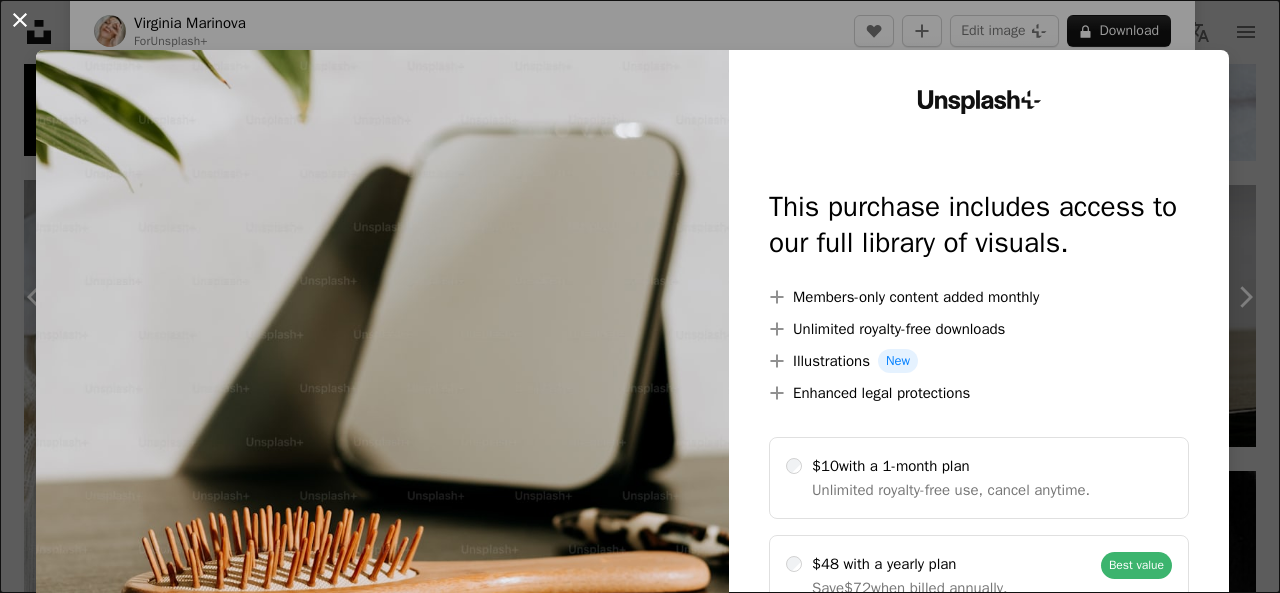 click on "An X shape" at bounding box center (20, 20) 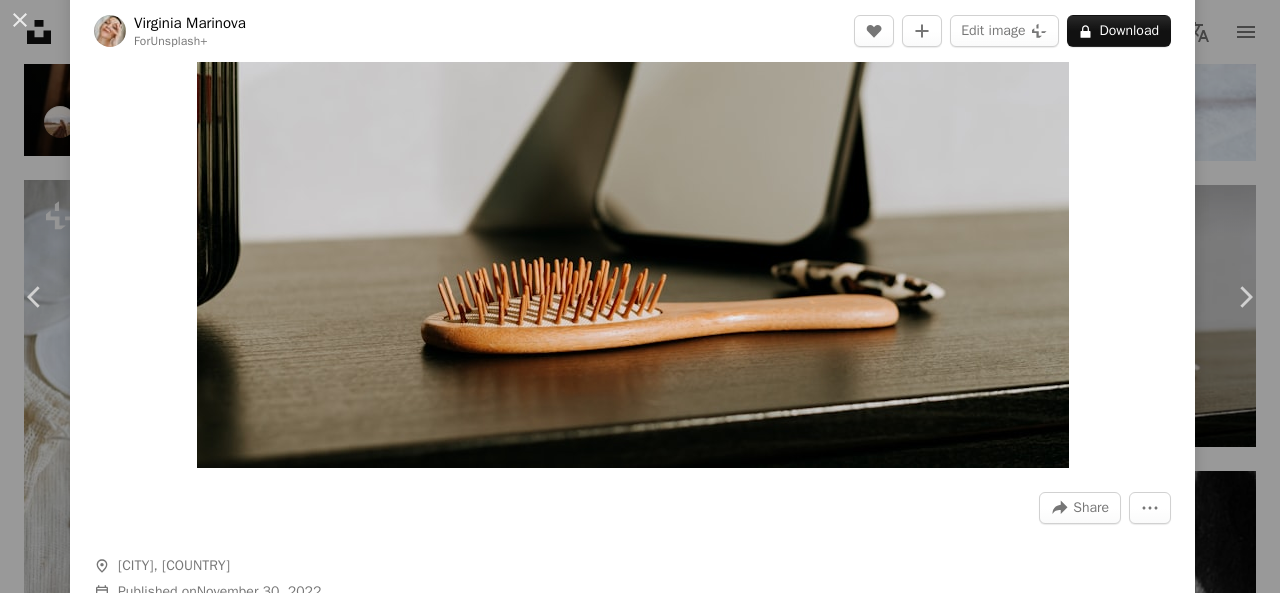 drag, startPoint x: 32, startPoint y: 30, endPoint x: 215, endPoint y: 77, distance: 188.93915 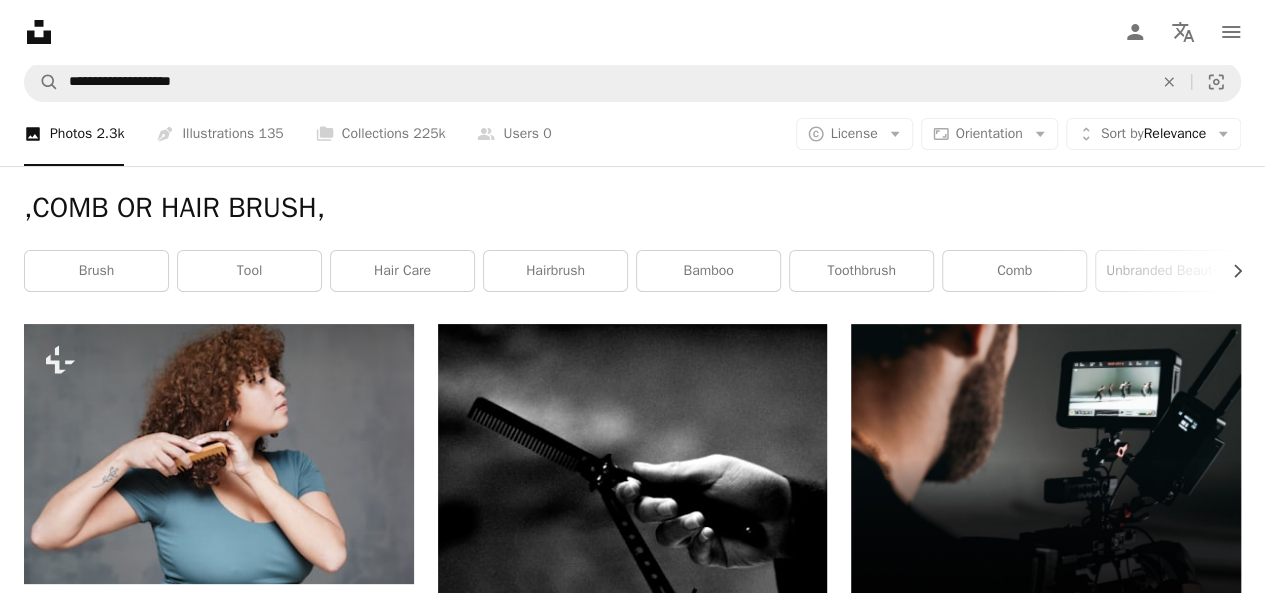 scroll, scrollTop: 0, scrollLeft: 0, axis: both 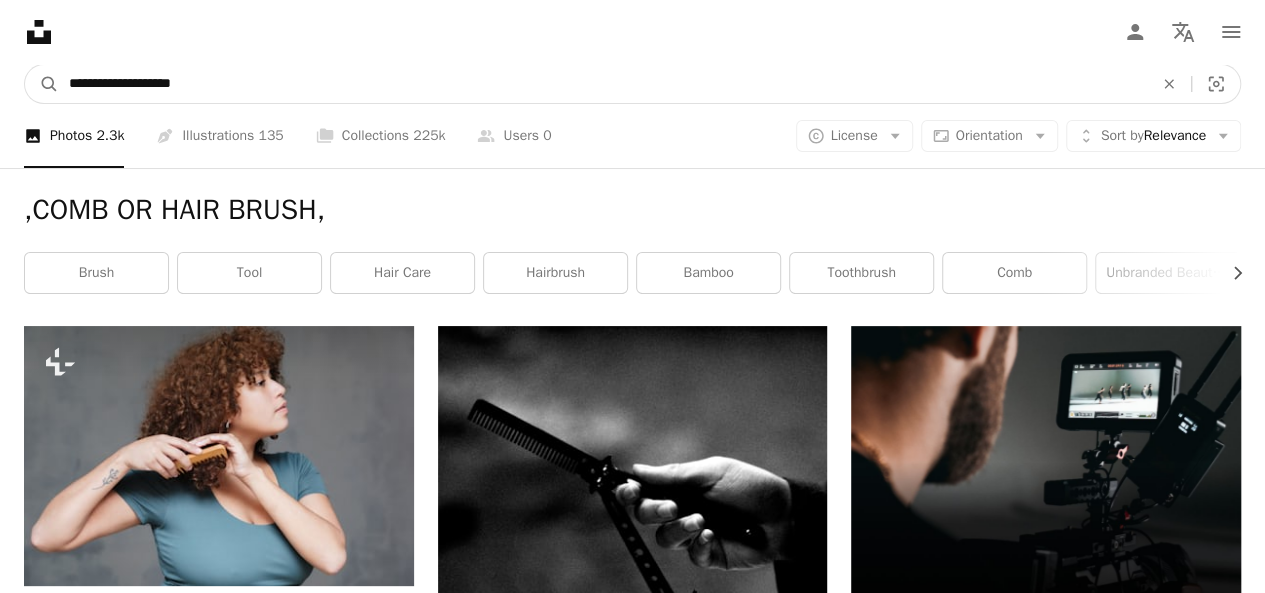 click on "**********" at bounding box center (603, 84) 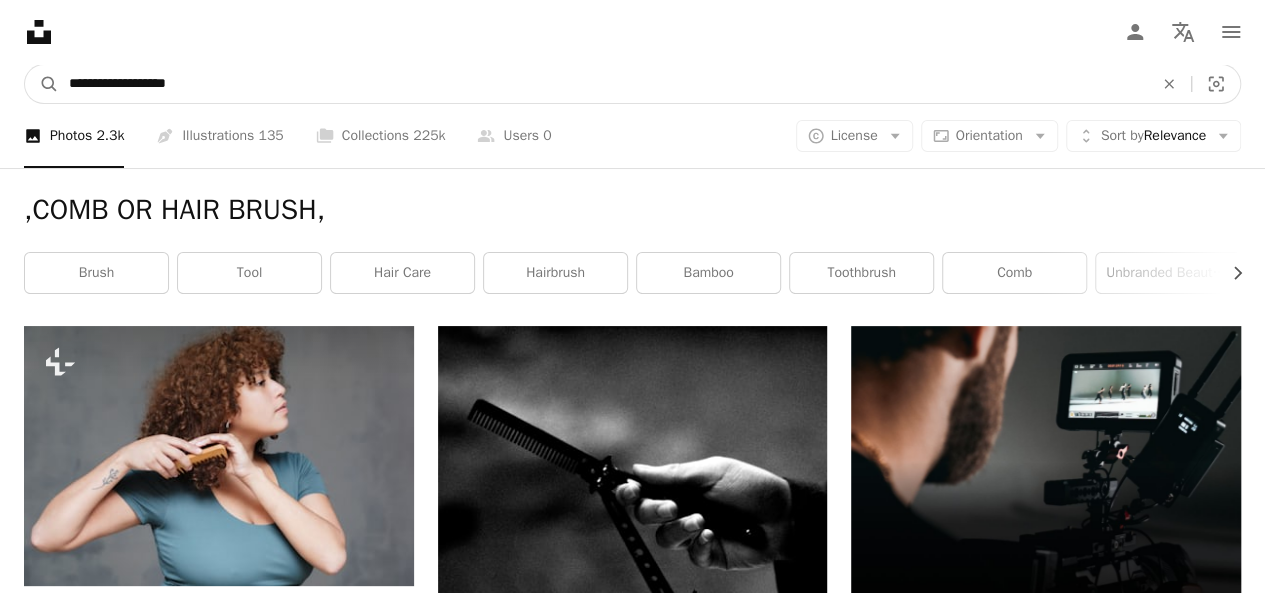 drag, startPoint x: 137, startPoint y: 78, endPoint x: 62, endPoint y: 95, distance: 76.902534 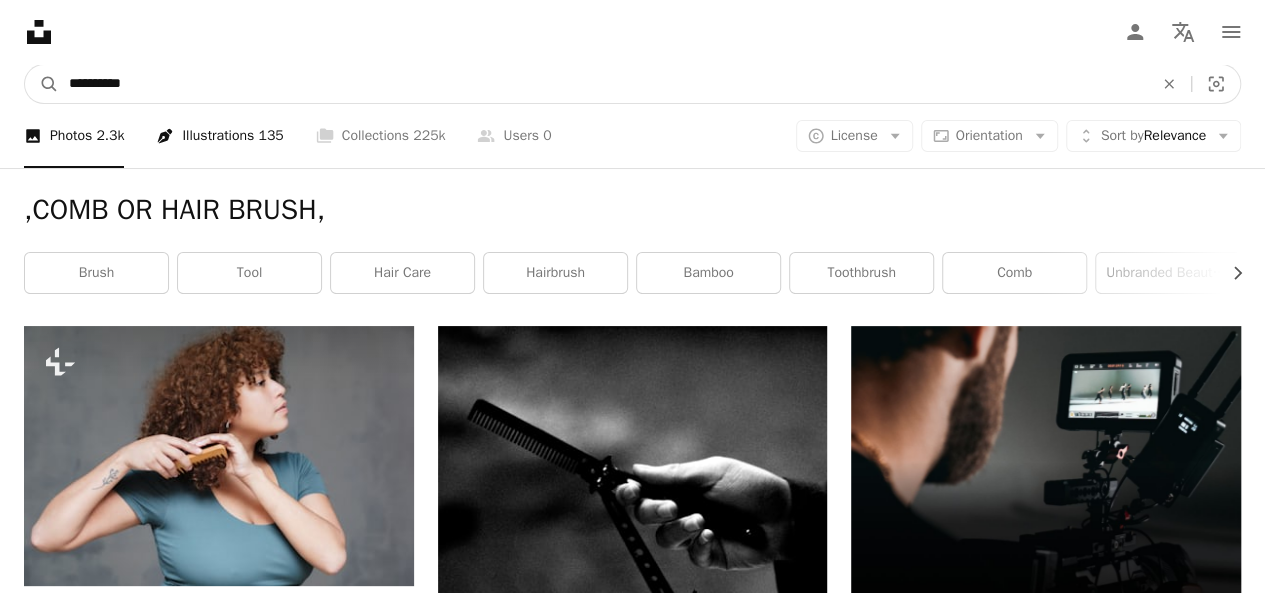 click on "A magnifying glass" at bounding box center (42, 84) 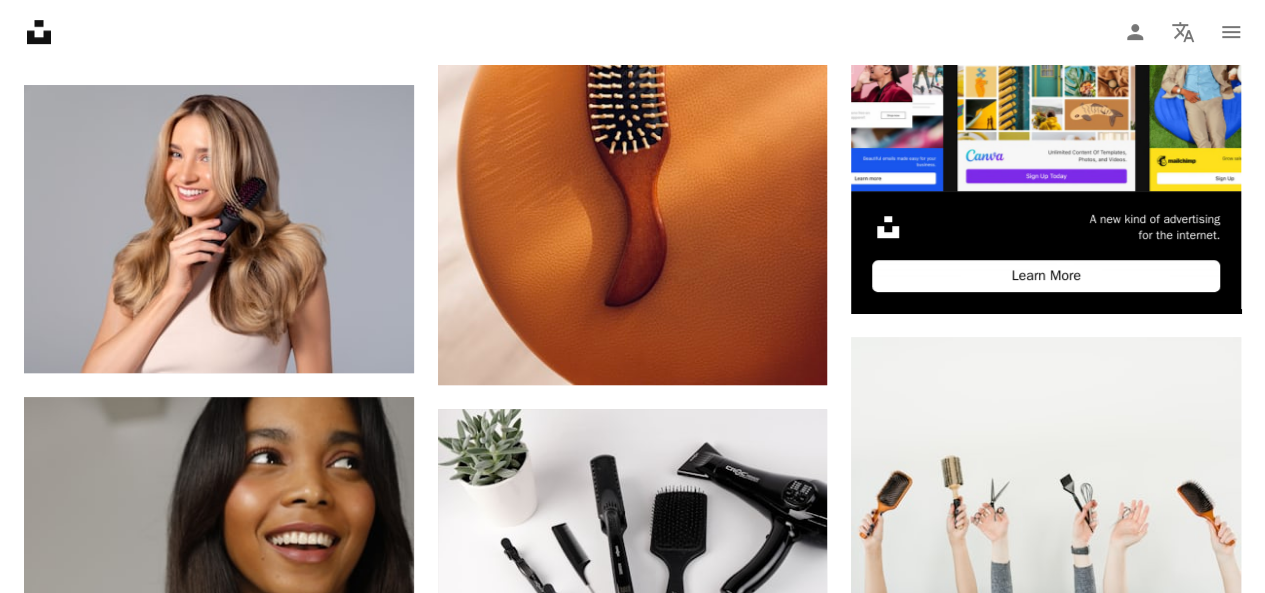 scroll, scrollTop: 200, scrollLeft: 0, axis: vertical 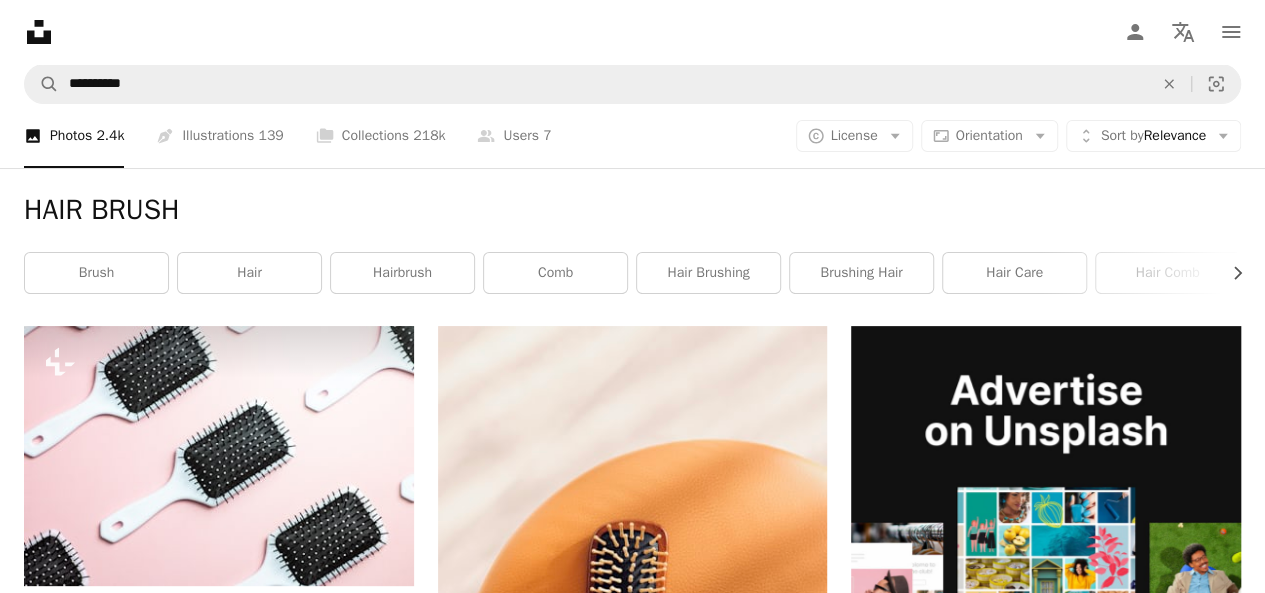 click on "Unsplash logo Unsplash Home A photo Pen Tool A compass A stack of folders Download Person Localization icon navigation menu" at bounding box center [632, 32] 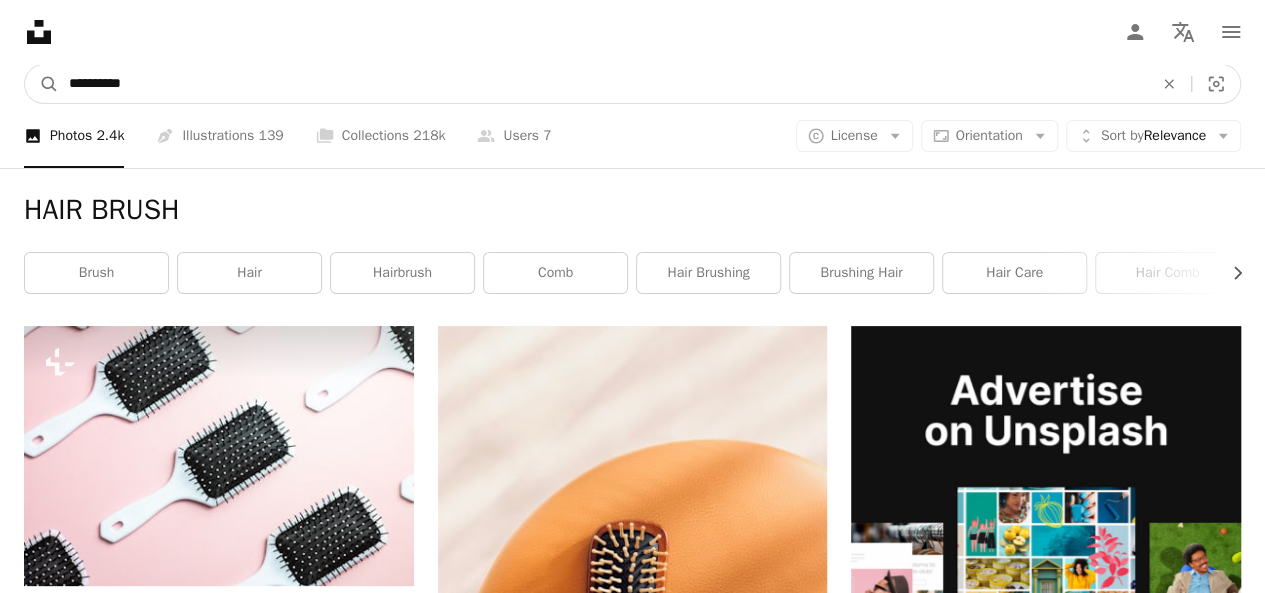 click on "**********" at bounding box center (603, 84) 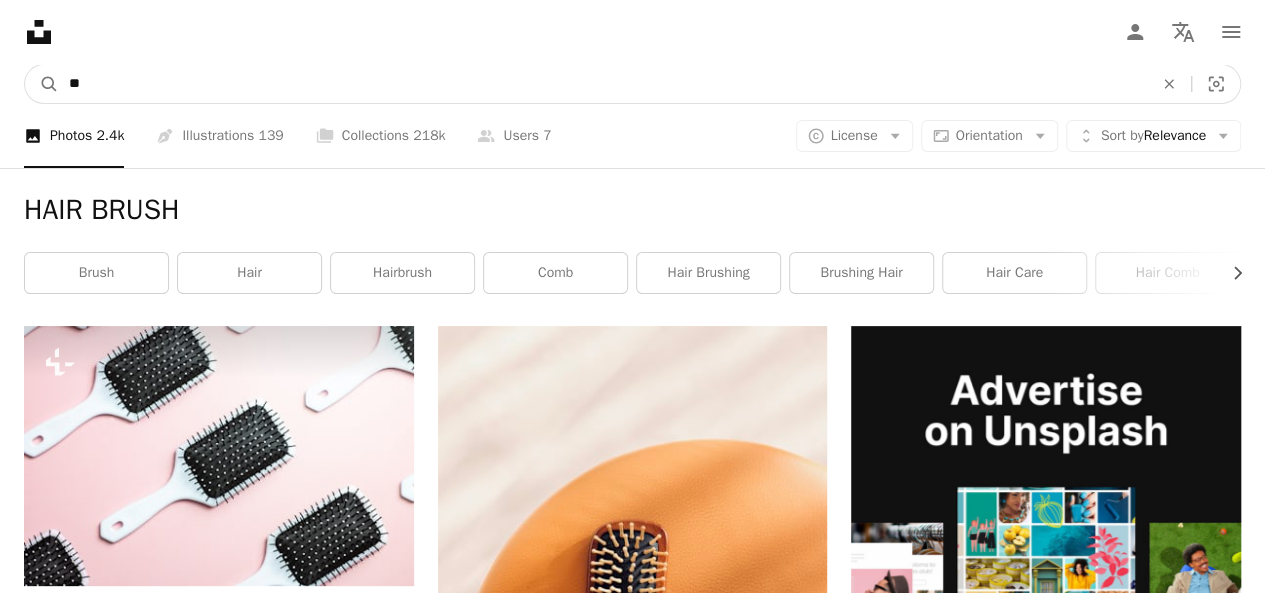 type on "*" 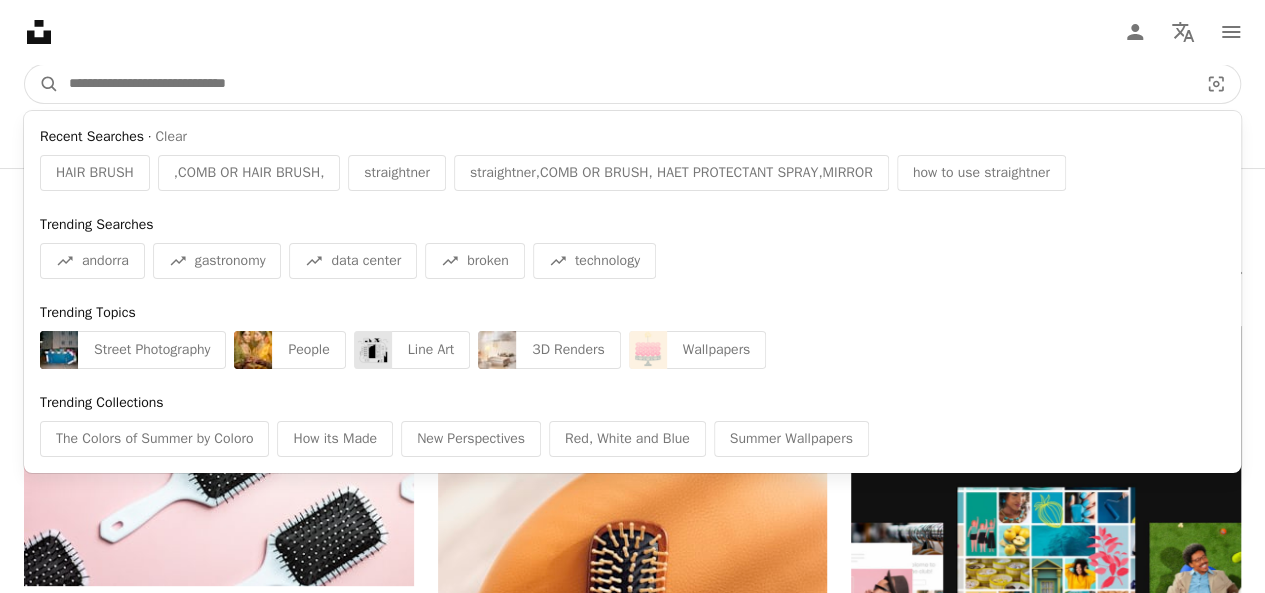 click at bounding box center (625, 84) 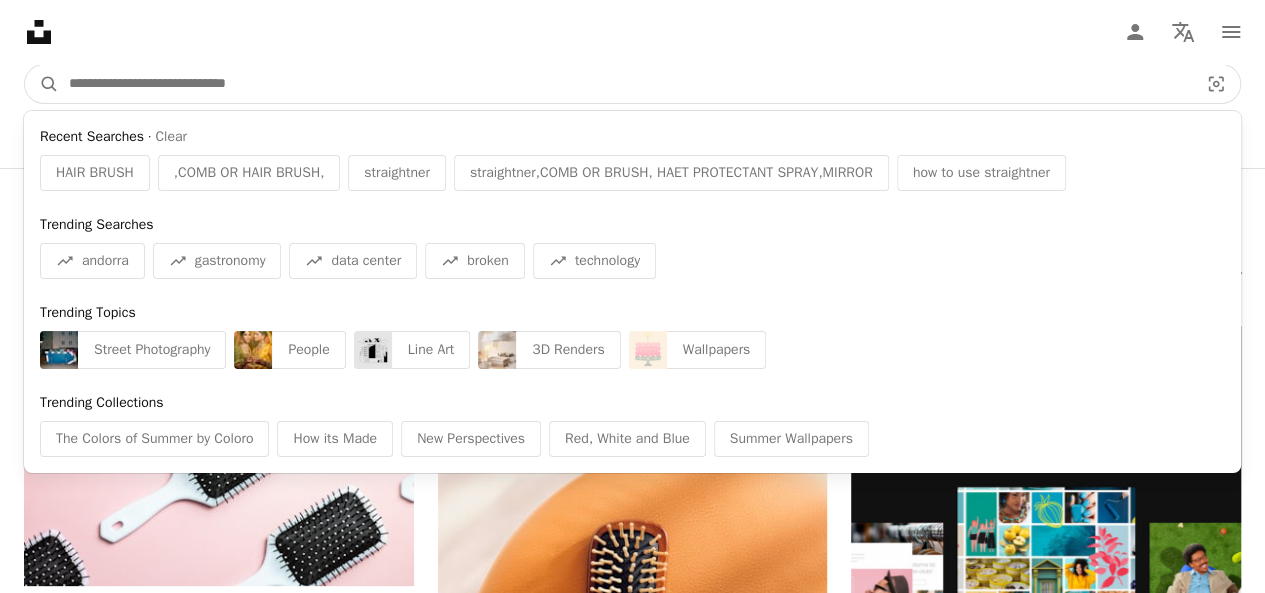 click at bounding box center (625, 84) 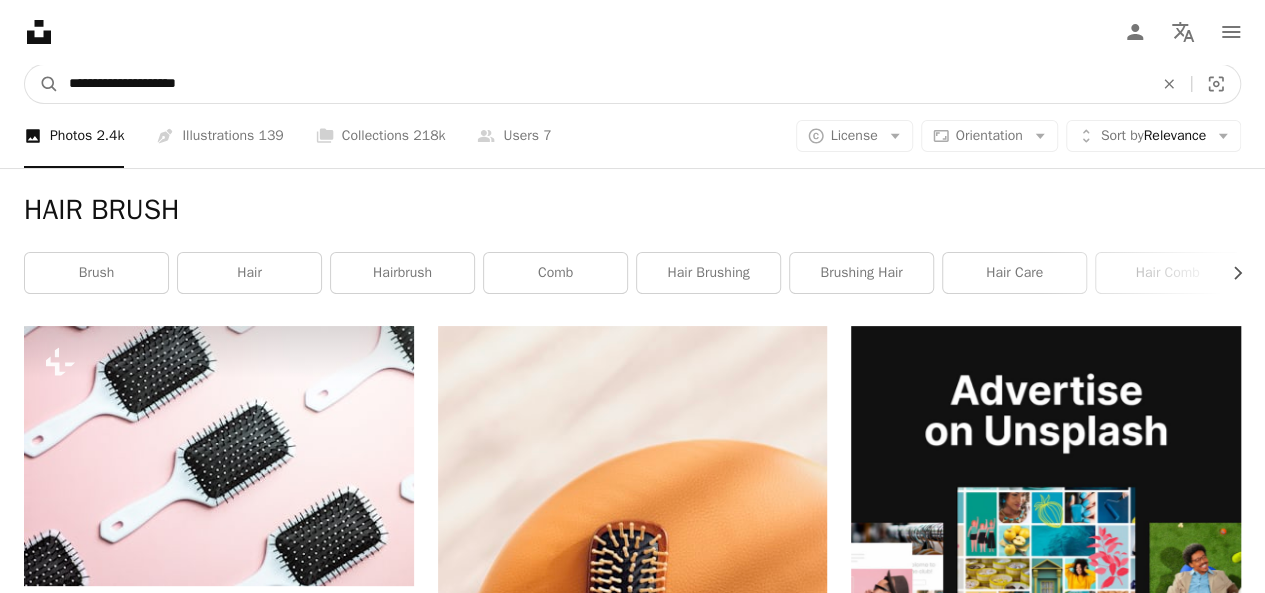 click on "**********" at bounding box center (603, 84) 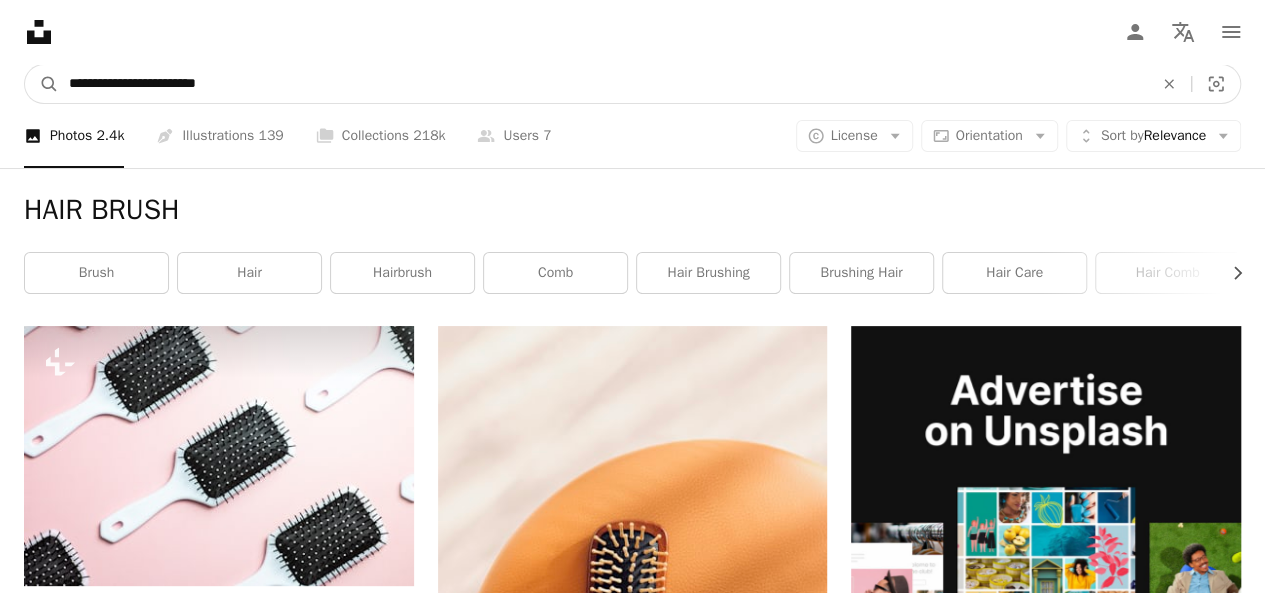 type on "**********" 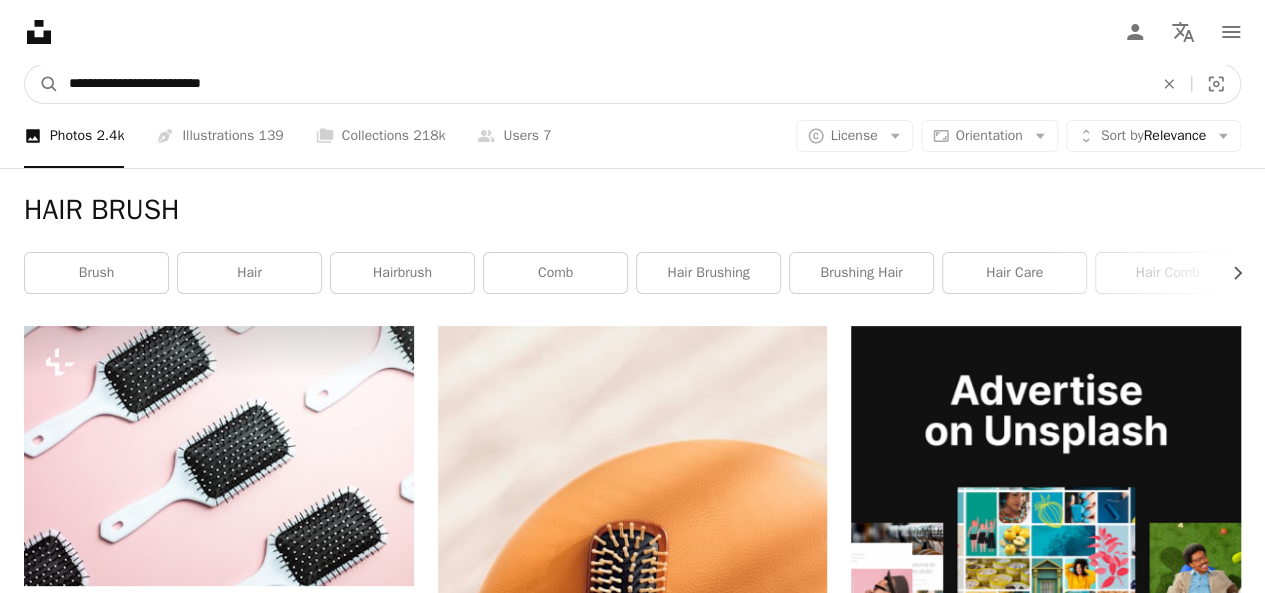 click on "A magnifying glass" at bounding box center (42, 84) 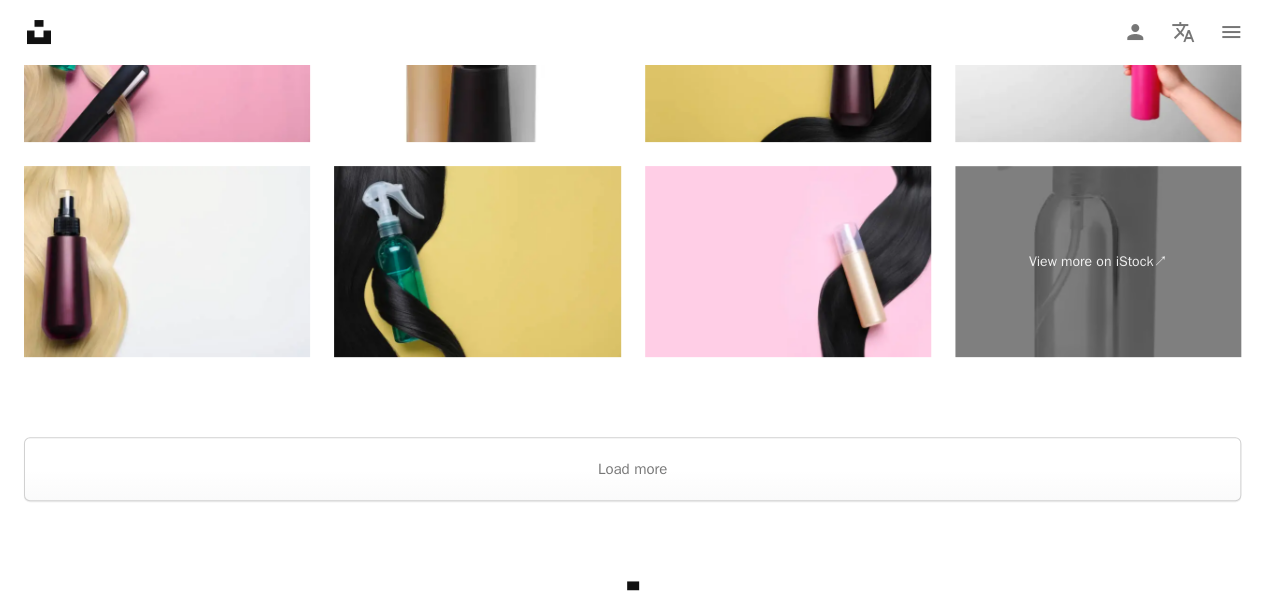 scroll, scrollTop: 4136, scrollLeft: 0, axis: vertical 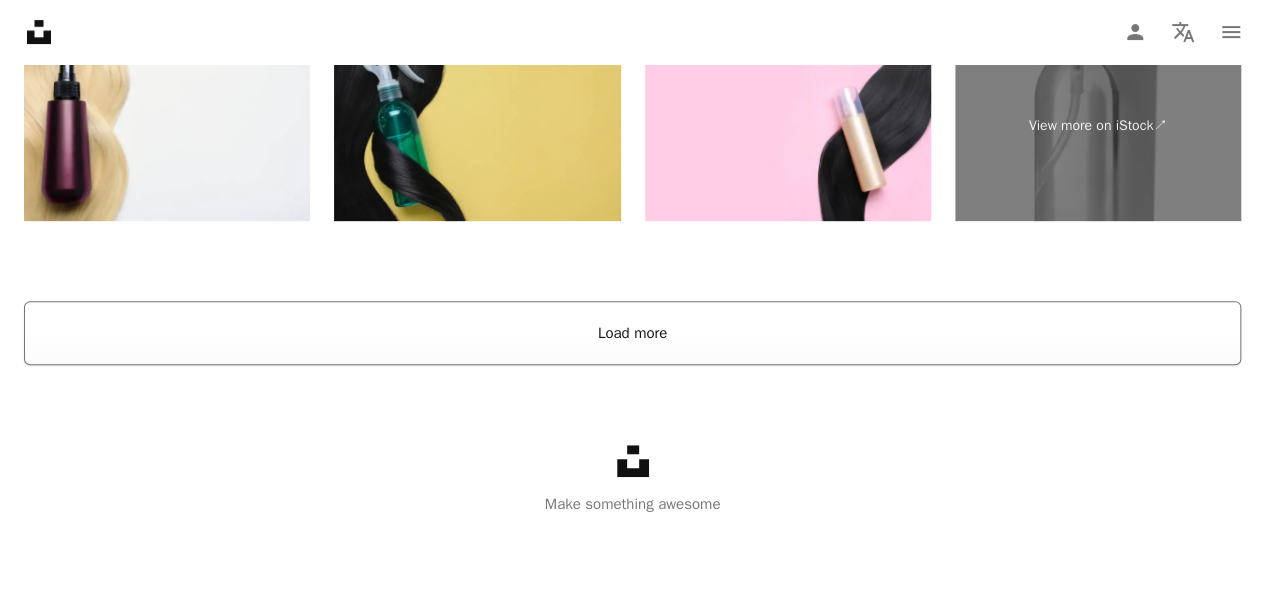 click on "Load more" at bounding box center [632, 333] 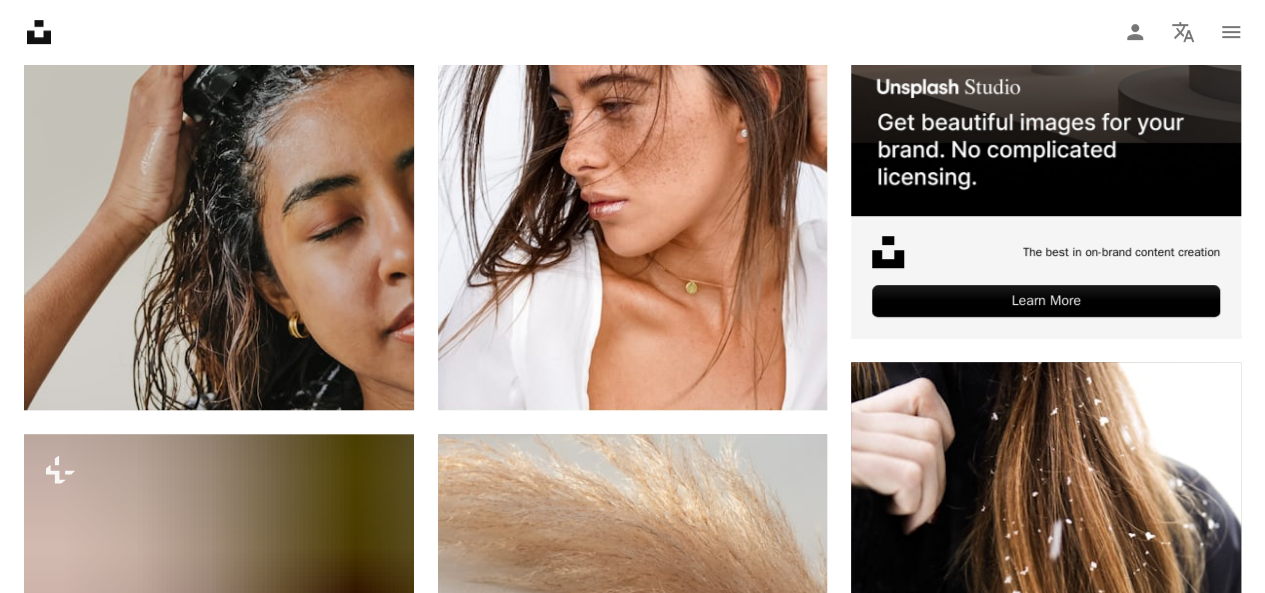 scroll, scrollTop: 0, scrollLeft: 0, axis: both 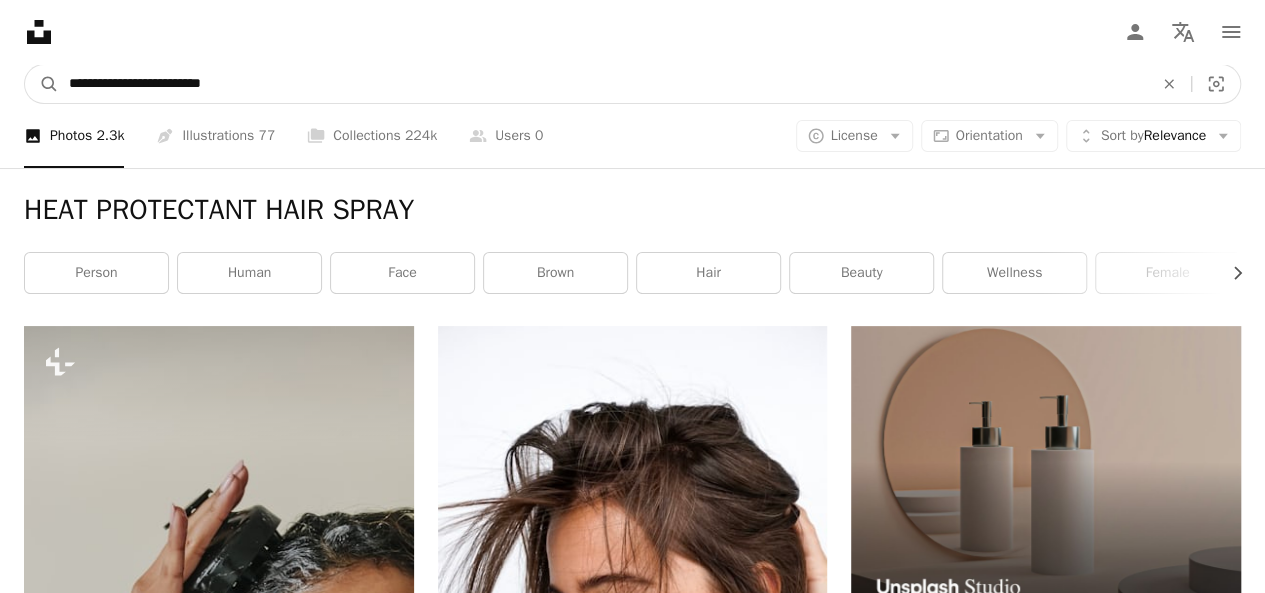 click on "**********" at bounding box center [603, 84] 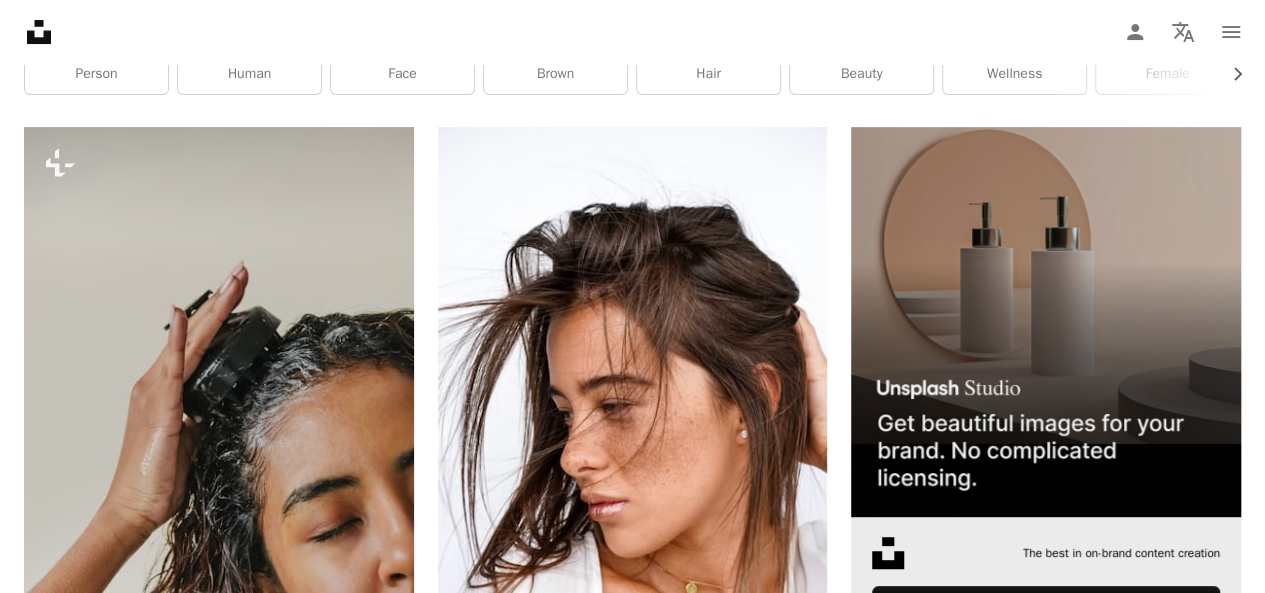 scroll, scrollTop: 200, scrollLeft: 0, axis: vertical 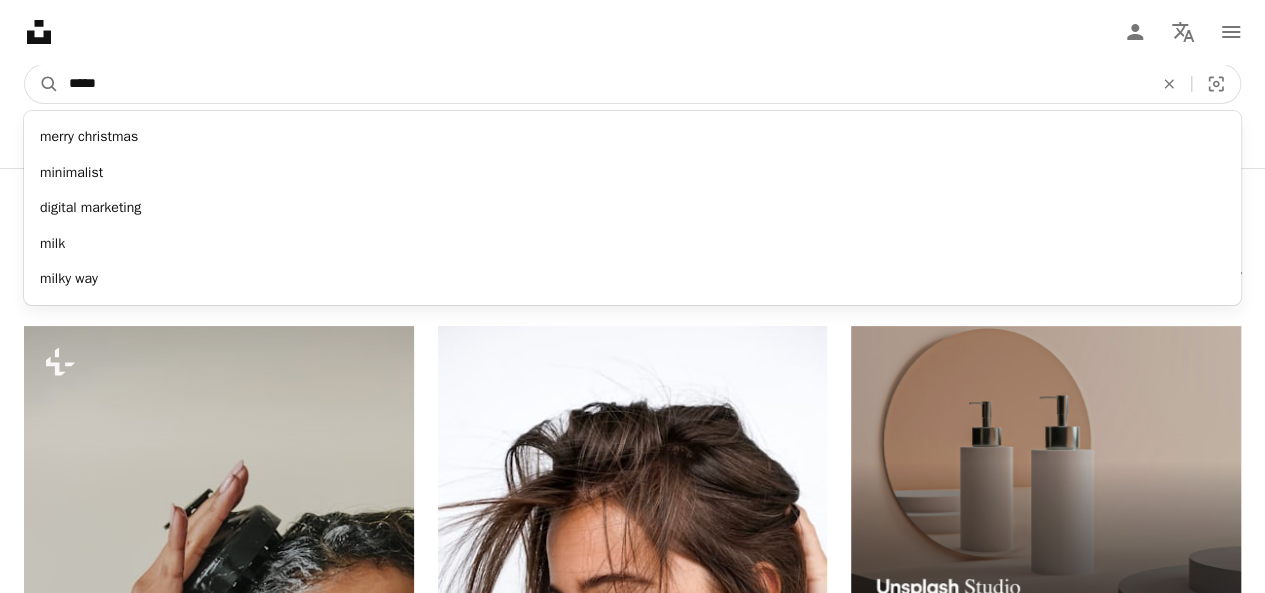 type on "******" 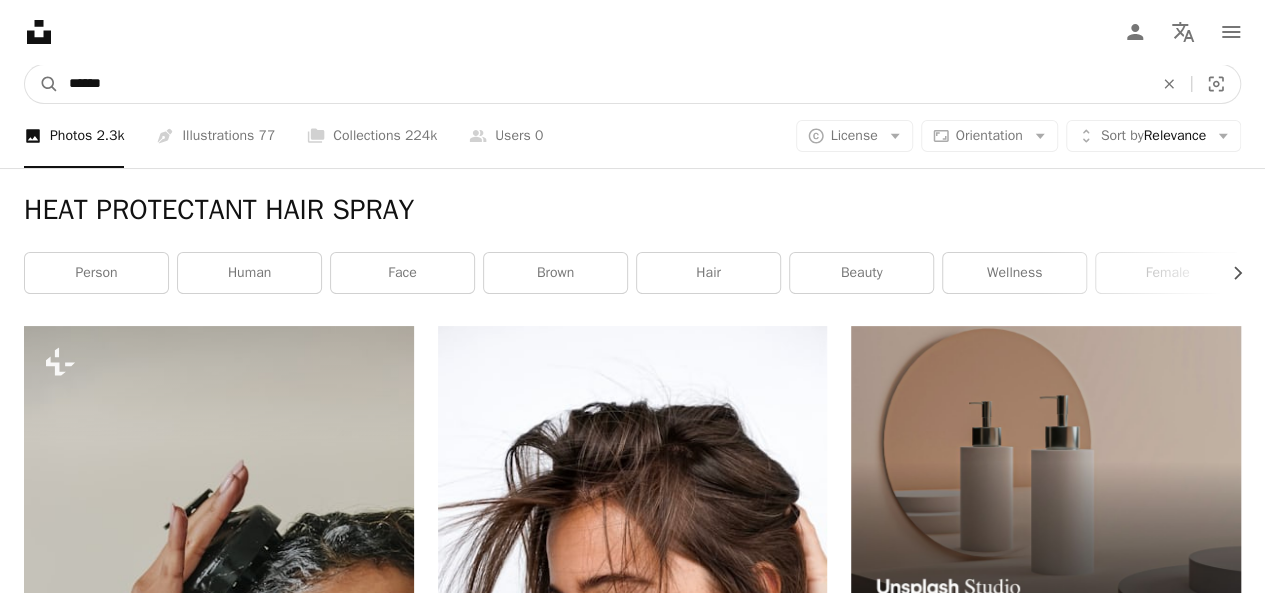 click on "A magnifying glass" at bounding box center (42, 84) 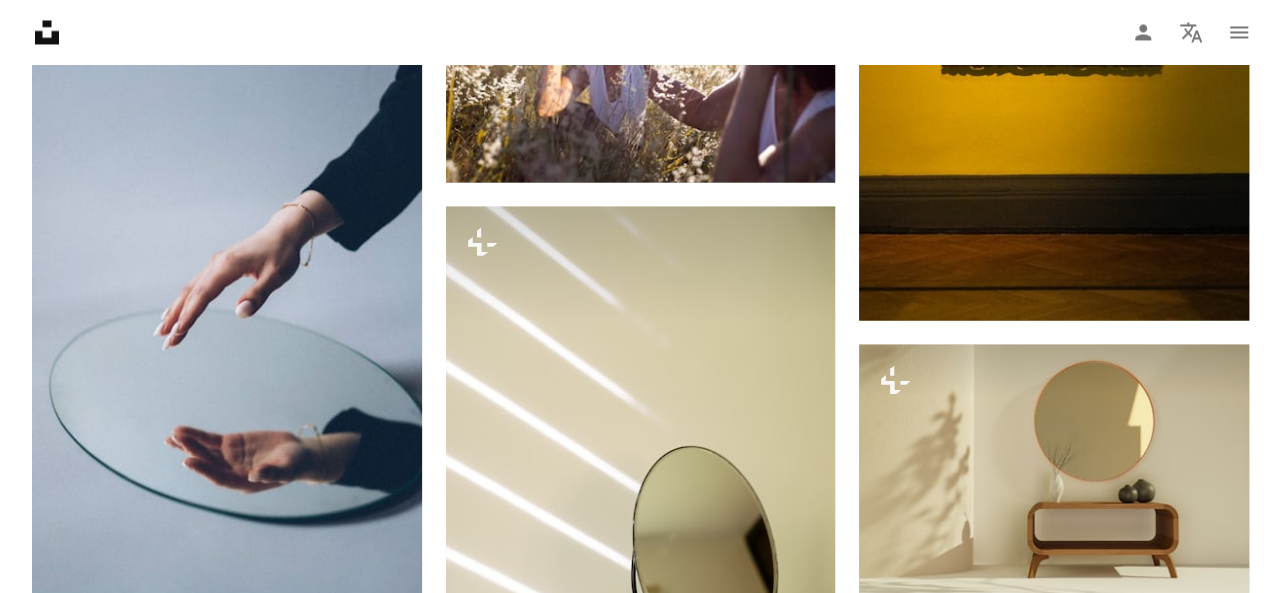 scroll, scrollTop: 2000, scrollLeft: 0, axis: vertical 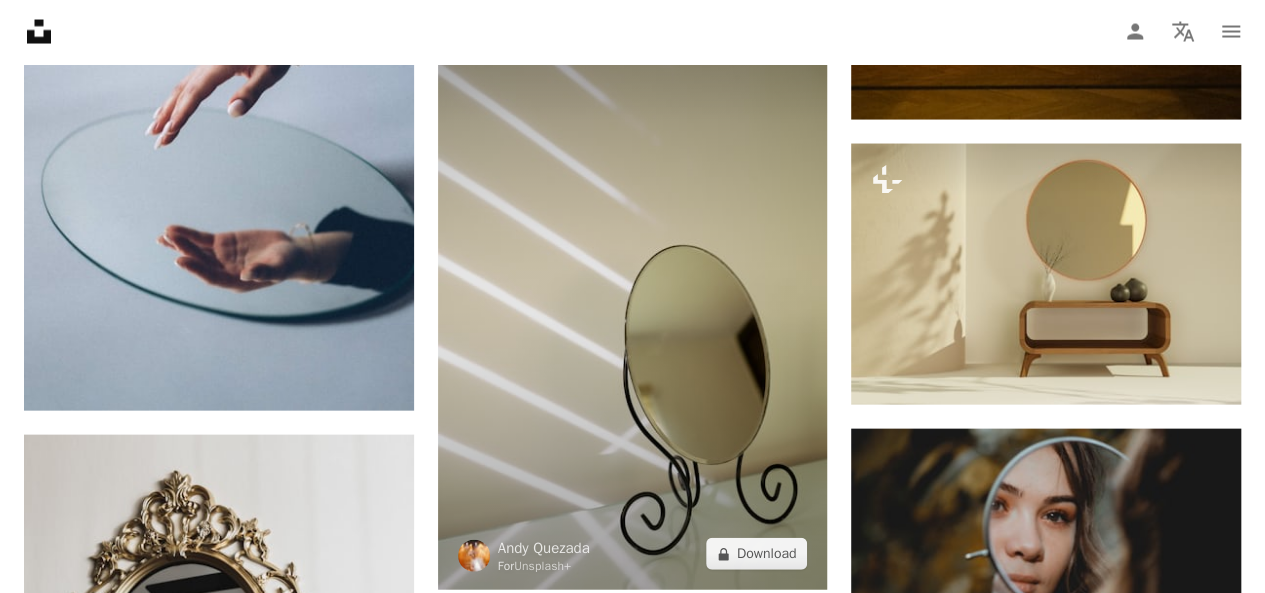 drag, startPoint x: 1046, startPoint y: 249, endPoint x: 721, endPoint y: 280, distance: 326.47513 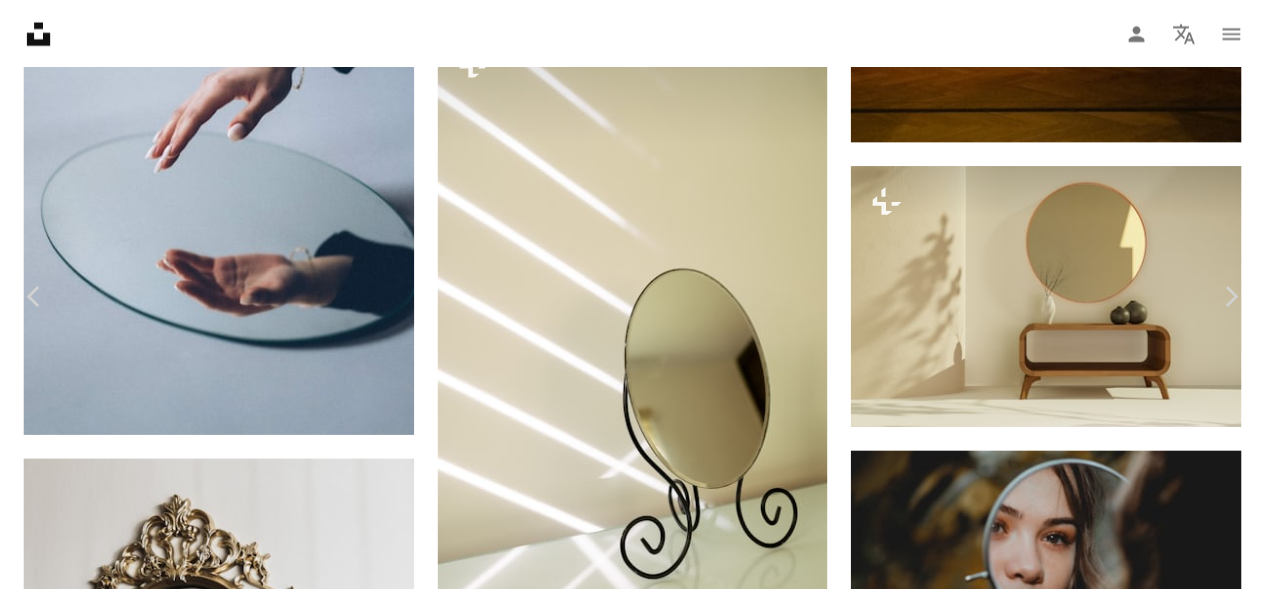 scroll, scrollTop: 500, scrollLeft: 0, axis: vertical 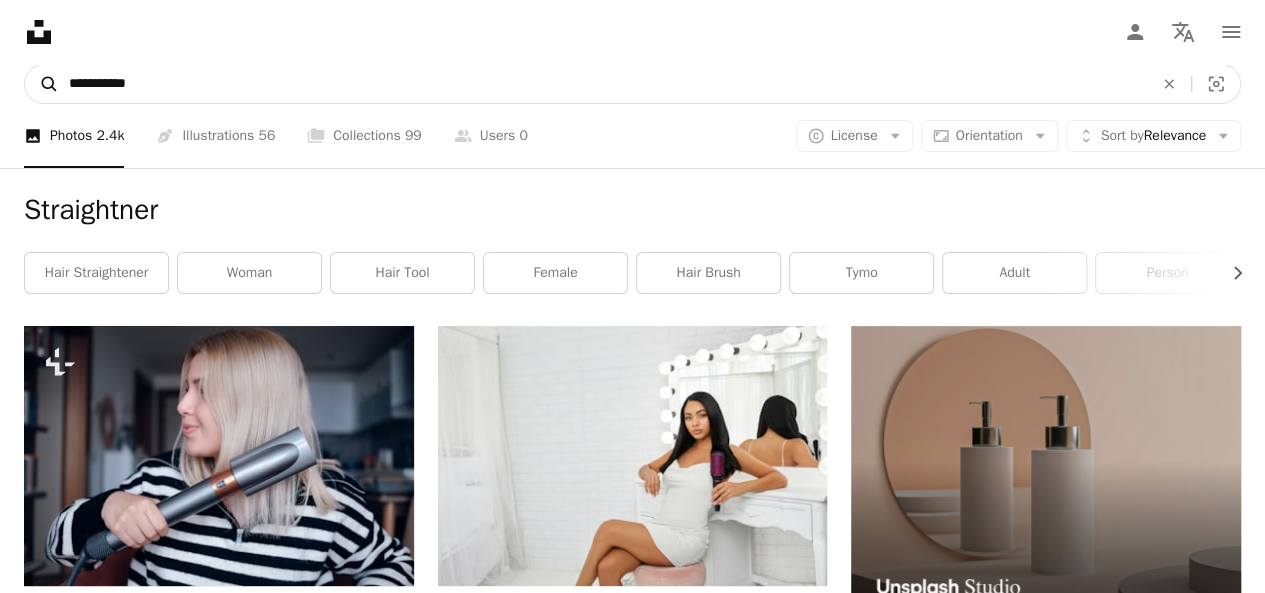 drag, startPoint x: 385, startPoint y: 83, endPoint x: 47, endPoint y: 70, distance: 338.2499 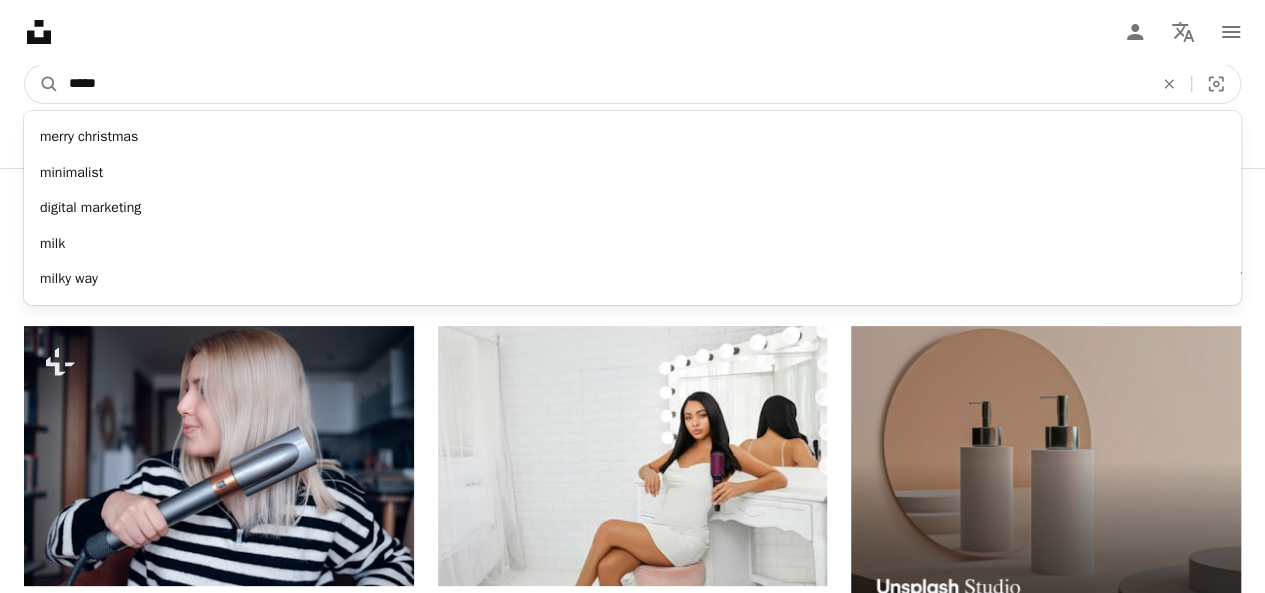 type on "******" 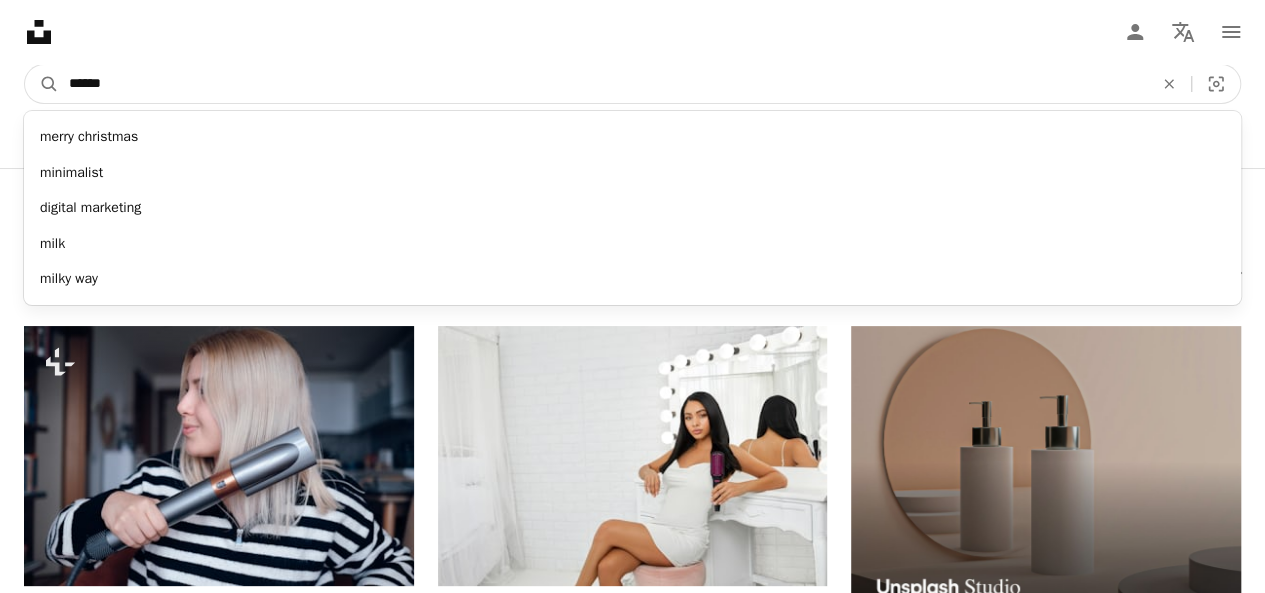 click on "A magnifying glass" at bounding box center [42, 84] 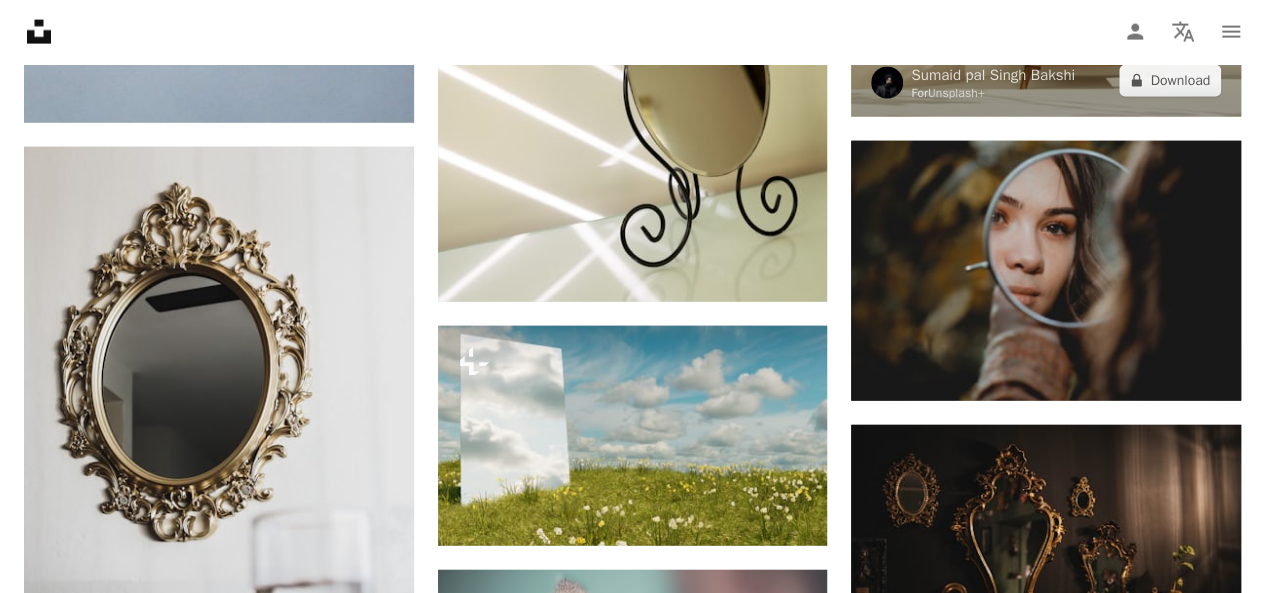 scroll, scrollTop: 2300, scrollLeft: 0, axis: vertical 